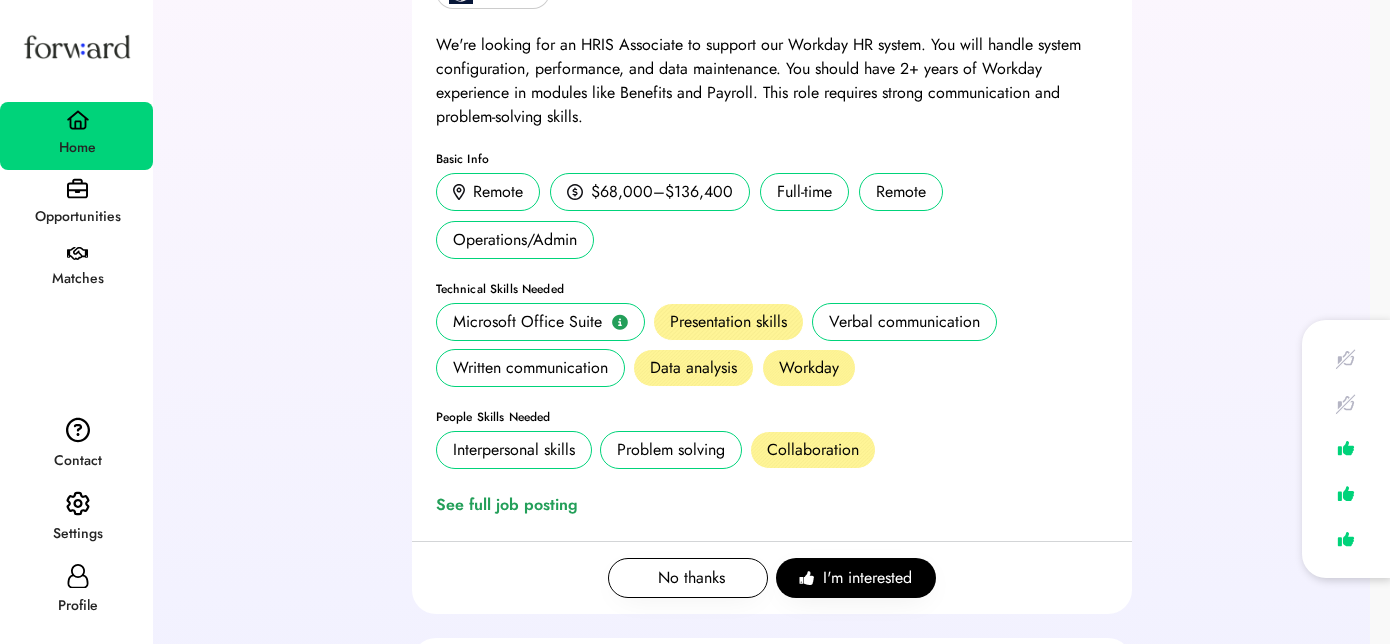 scroll, scrollTop: 326, scrollLeft: 0, axis: vertical 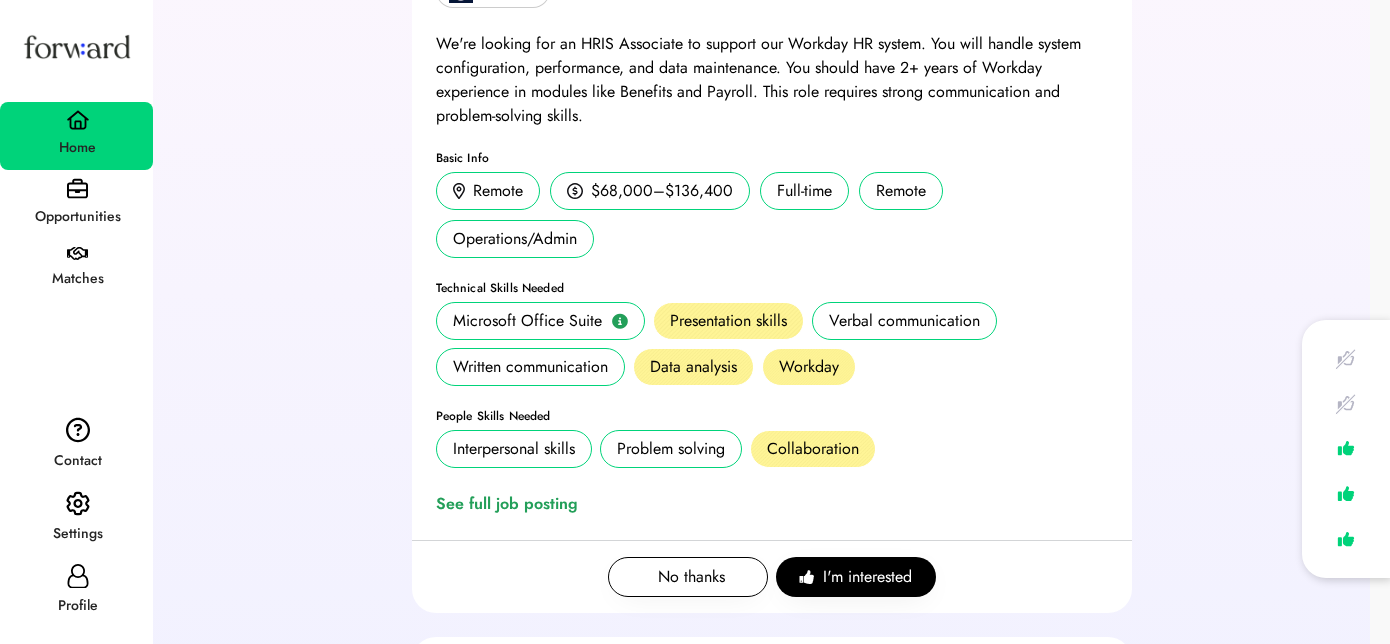click on "Opportunities" at bounding box center [77, 217] 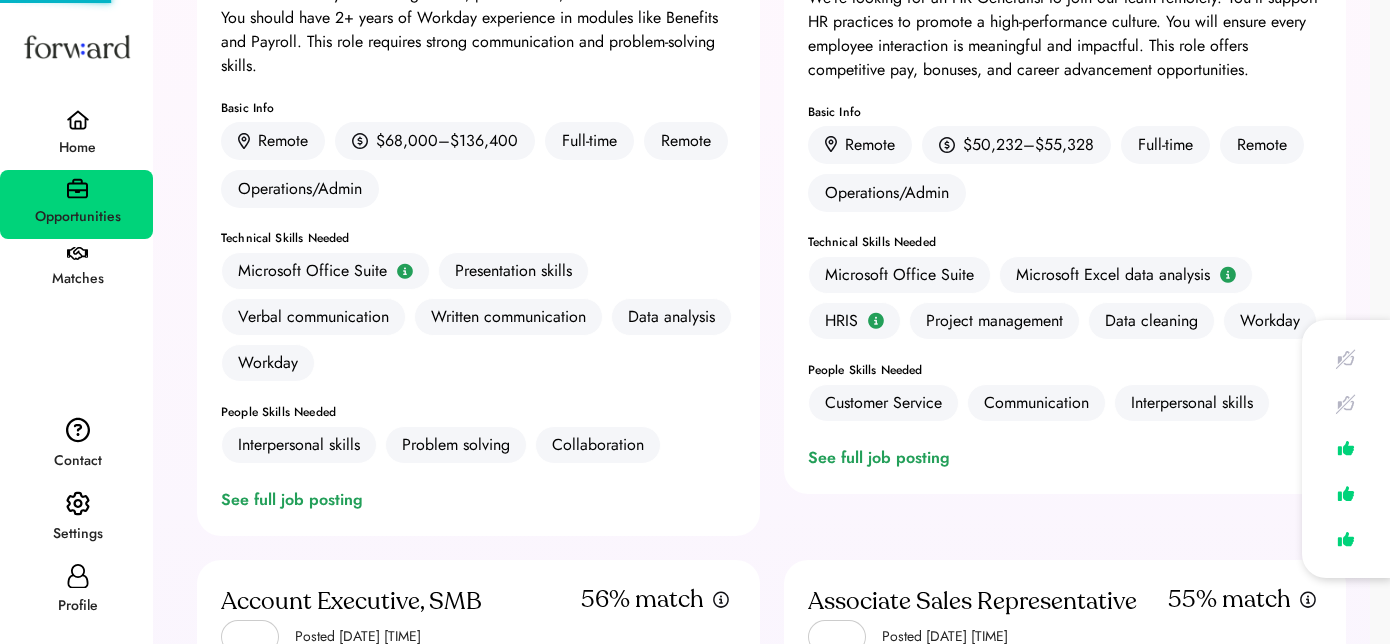 scroll, scrollTop: 20, scrollLeft: 0, axis: vertical 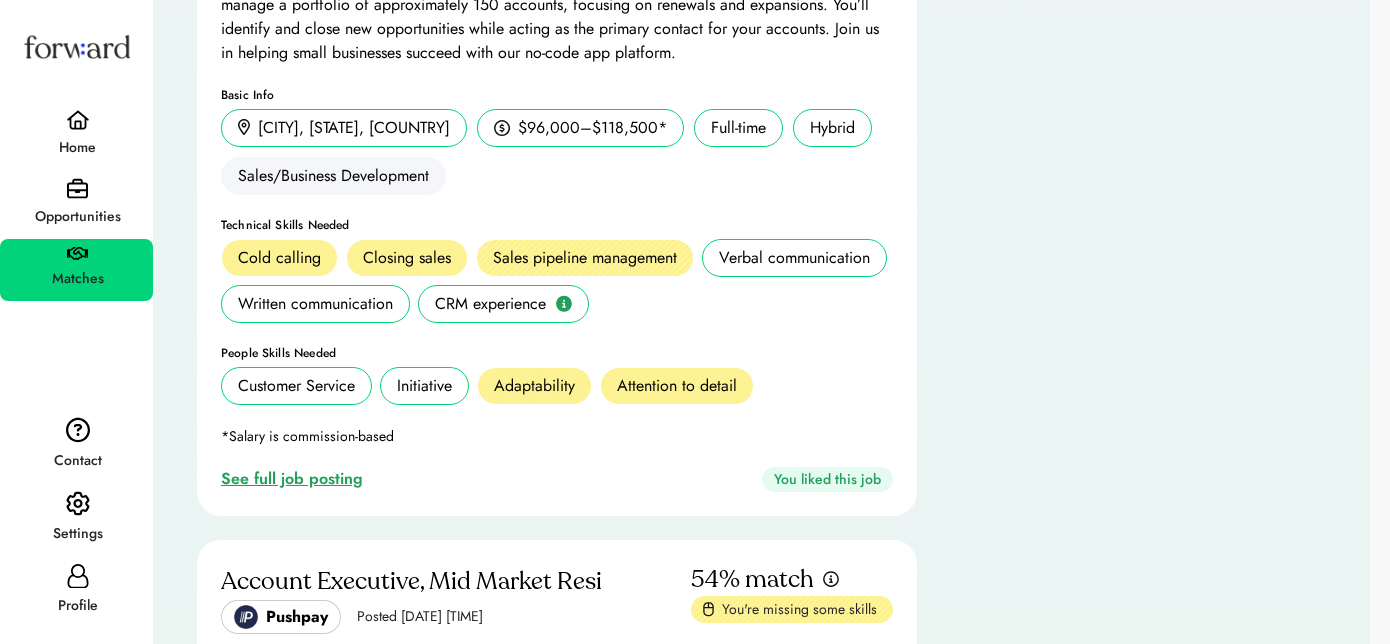 click on "See full job posting" at bounding box center [296, 479] 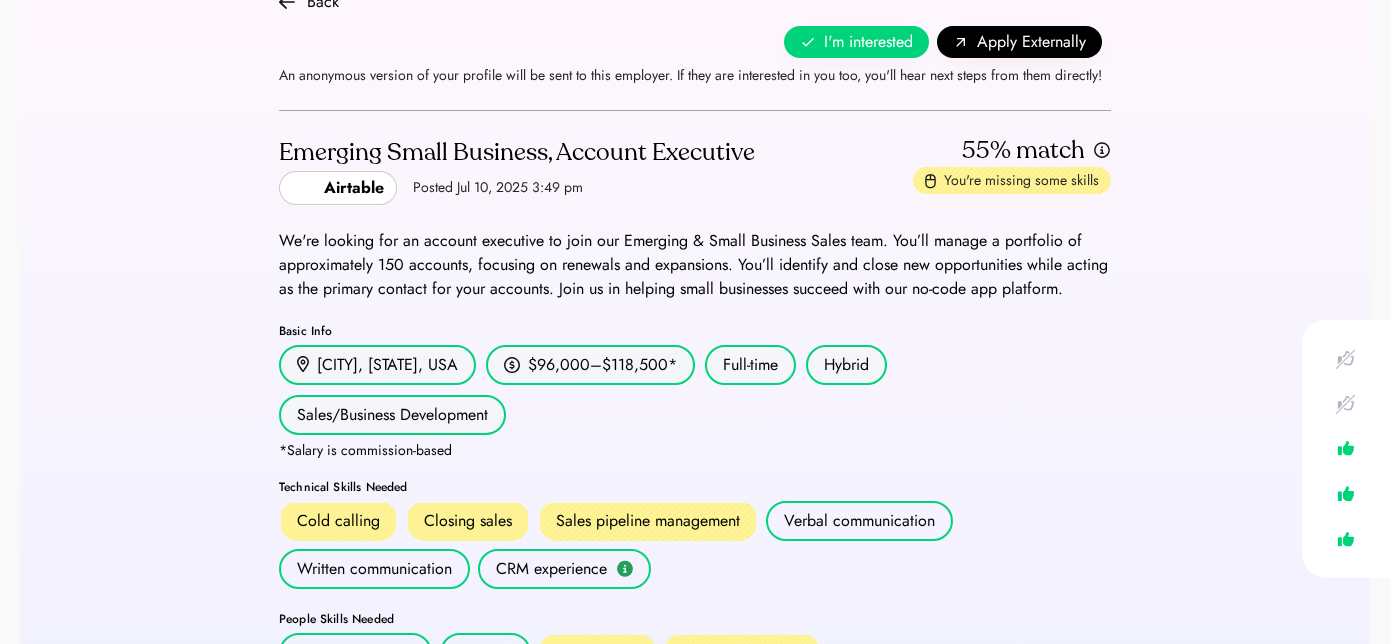 scroll, scrollTop: 77, scrollLeft: 0, axis: vertical 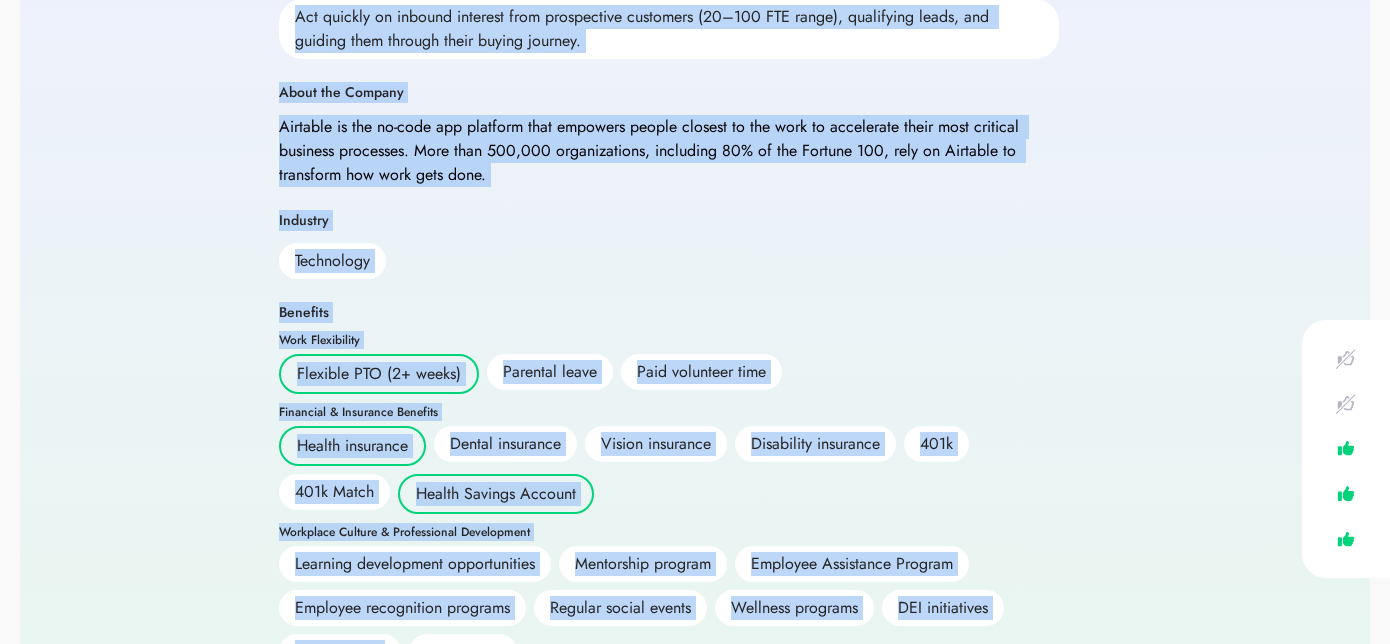 drag, startPoint x: 279, startPoint y: 150, endPoint x: 389, endPoint y: 665, distance: 526.6166 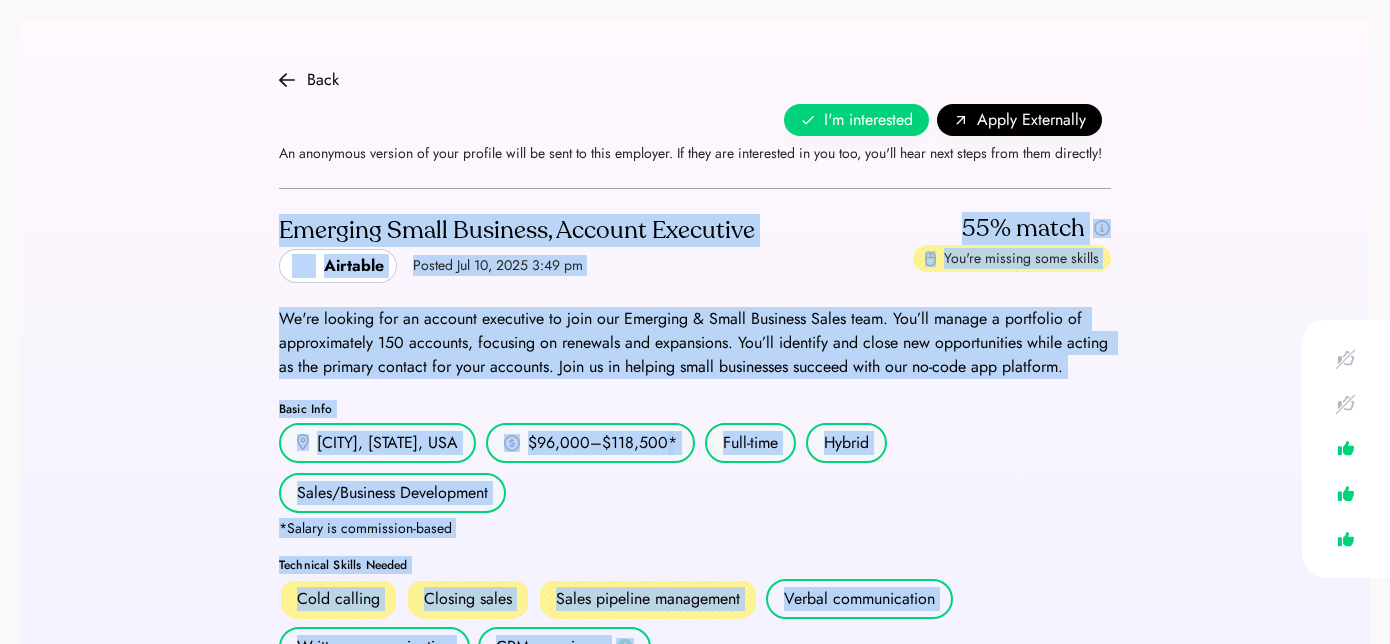 scroll, scrollTop: 8, scrollLeft: 0, axis: vertical 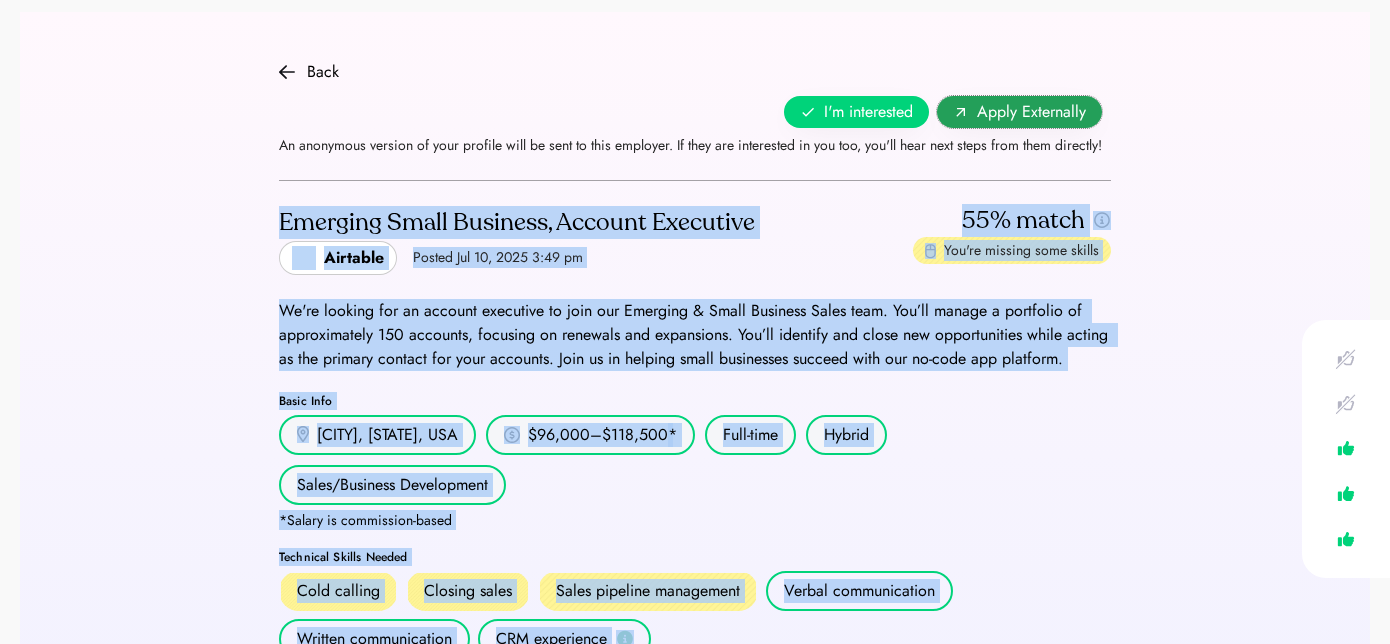 click 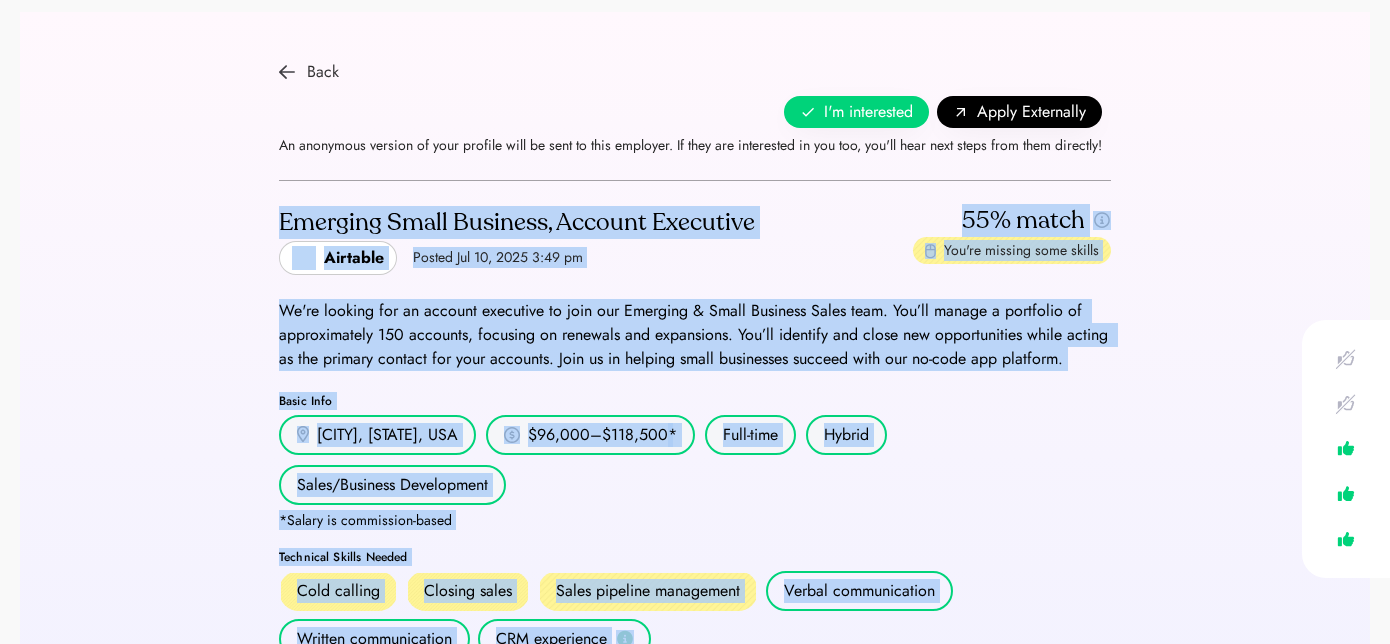 click at bounding box center (287, 72) 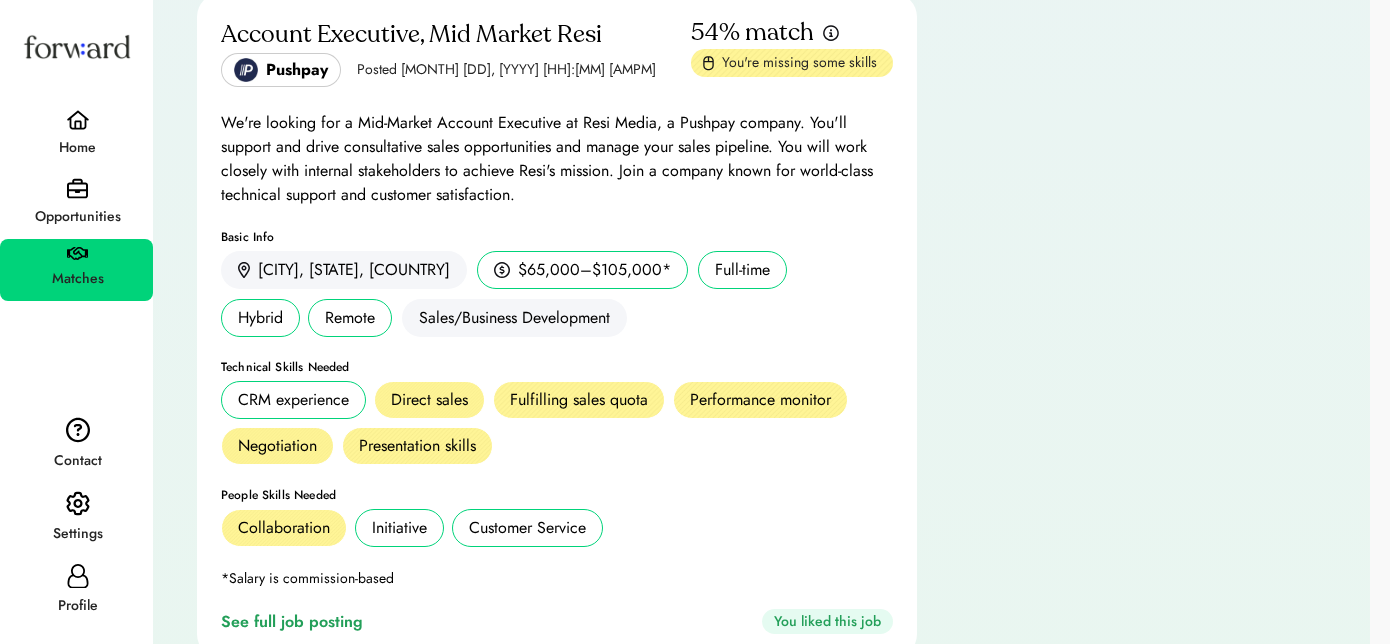 scroll, scrollTop: 6272, scrollLeft: 0, axis: vertical 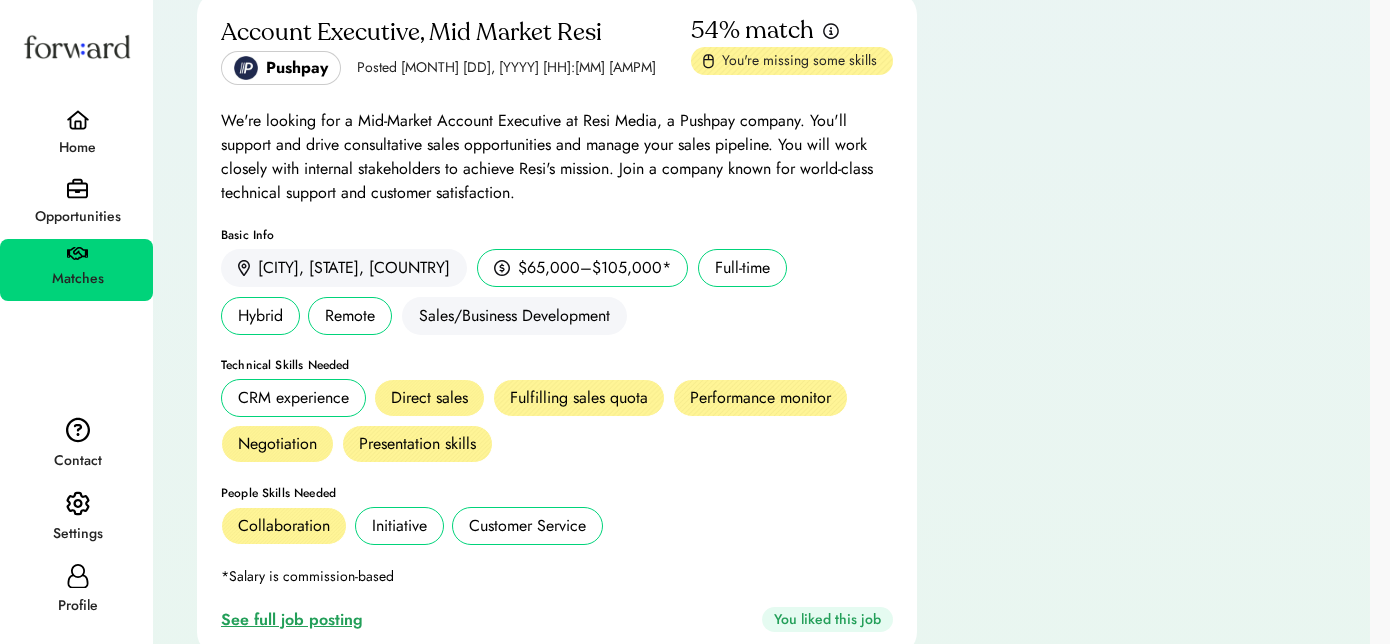 click on "See full job posting" at bounding box center (296, 620) 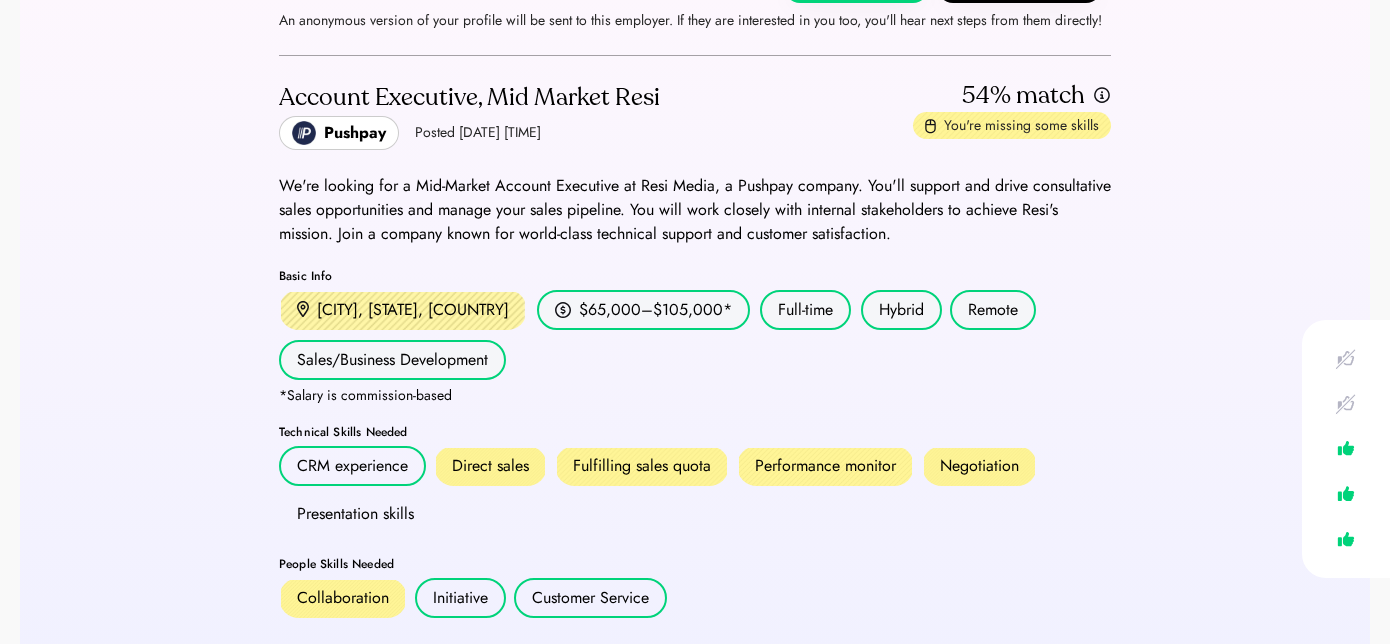 scroll, scrollTop: 0, scrollLeft: 0, axis: both 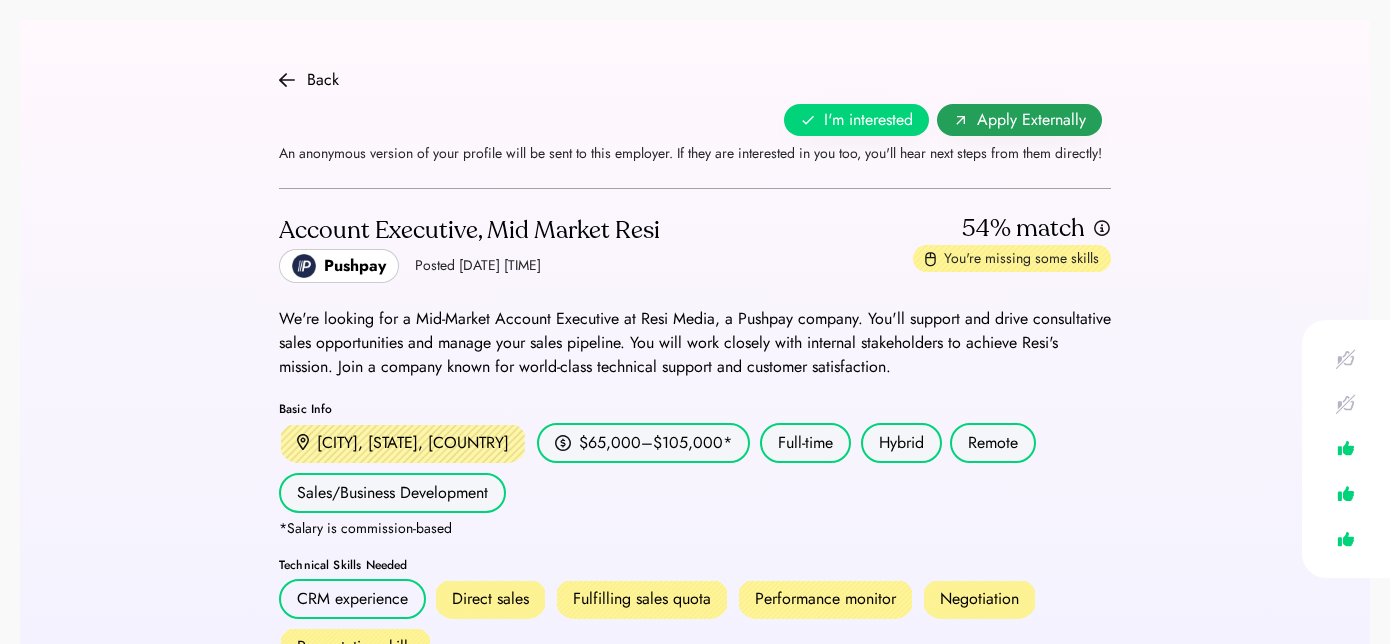 click on "Apply Externally" at bounding box center [1031, 120] 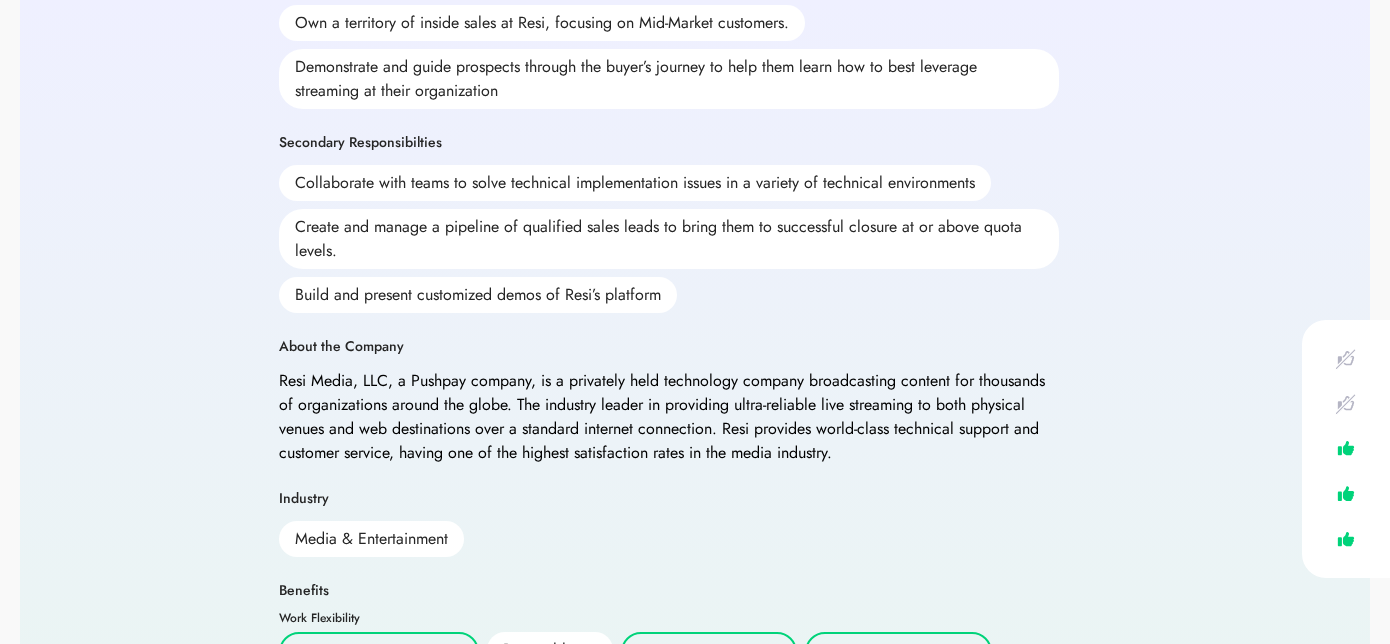 scroll, scrollTop: 0, scrollLeft: 0, axis: both 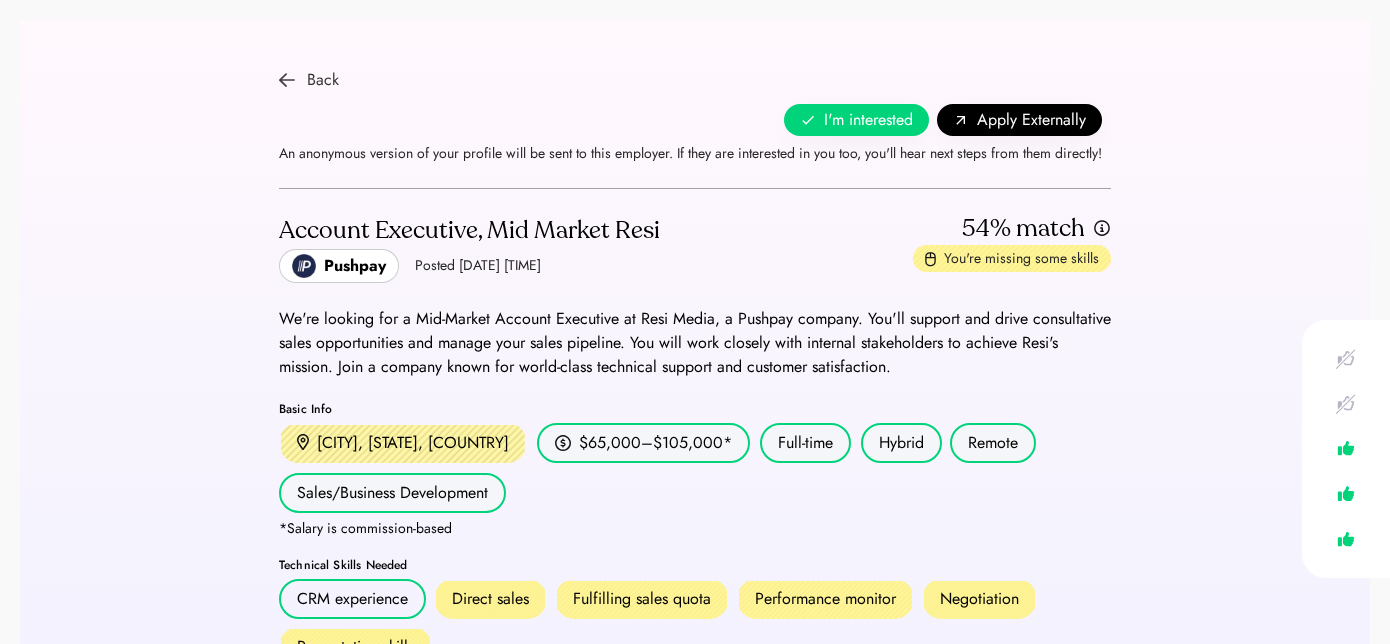 click at bounding box center (287, 80) 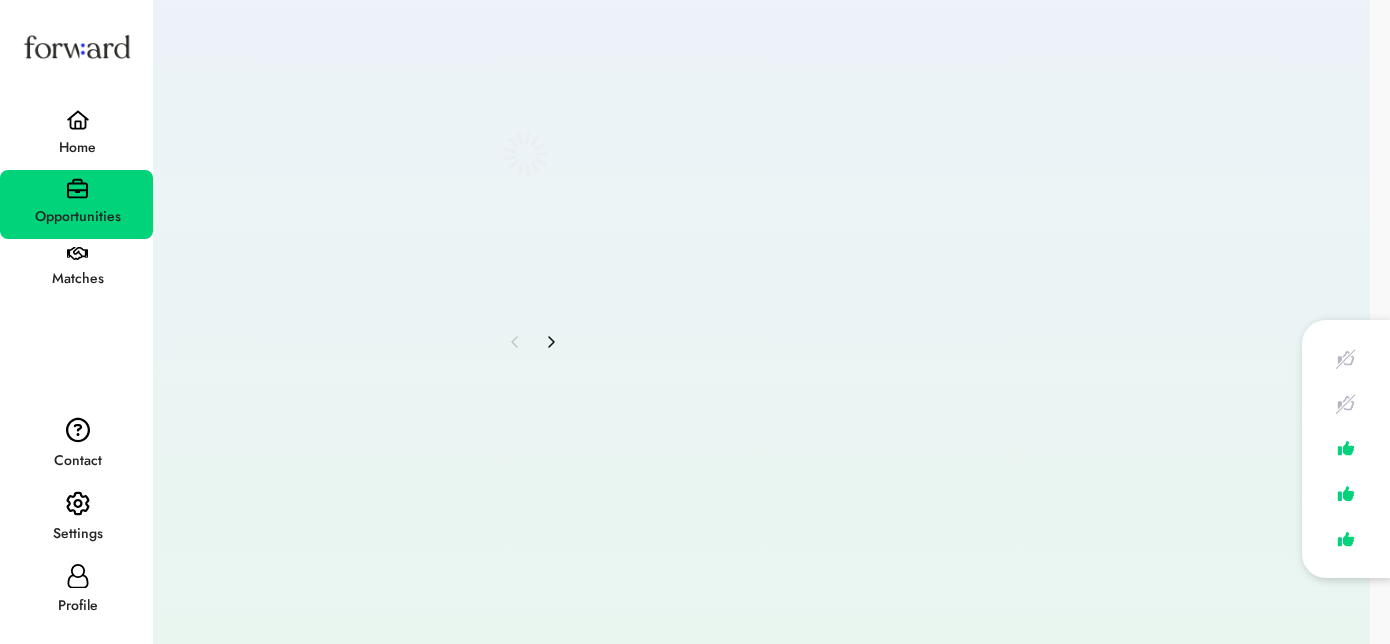 scroll, scrollTop: 1630, scrollLeft: 0, axis: vertical 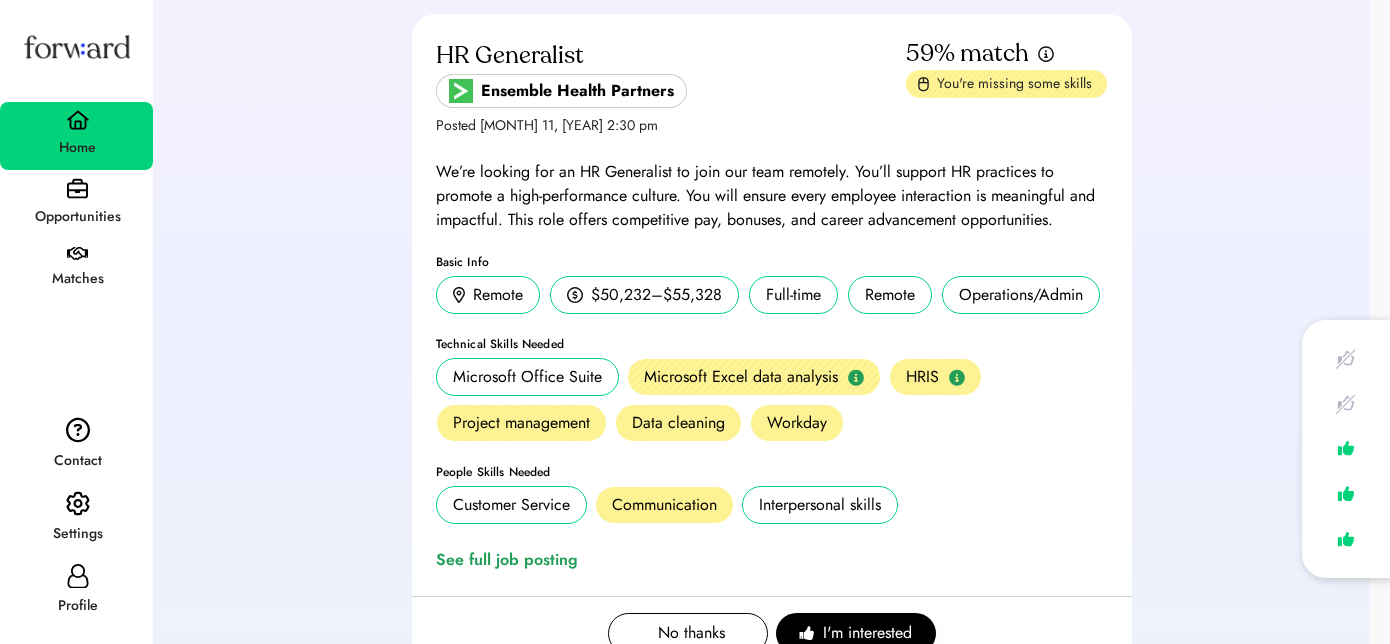 click on "Opportunities" at bounding box center (76, 204) 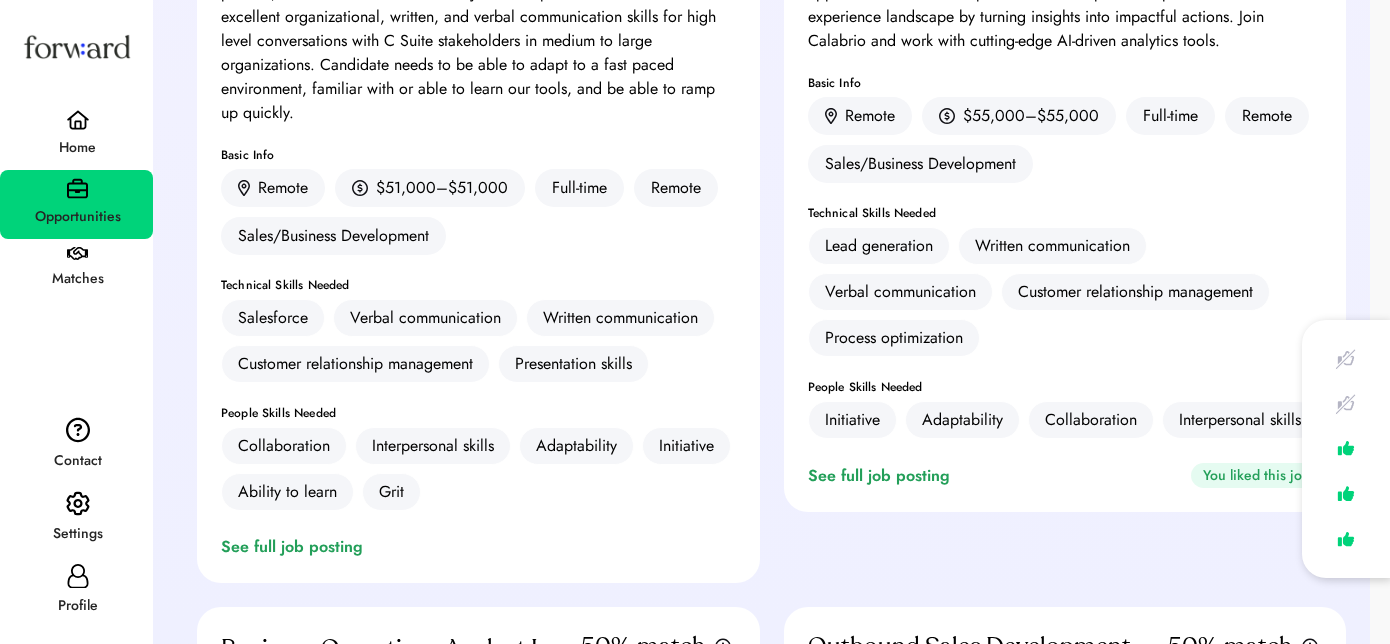 scroll, scrollTop: 3487, scrollLeft: 0, axis: vertical 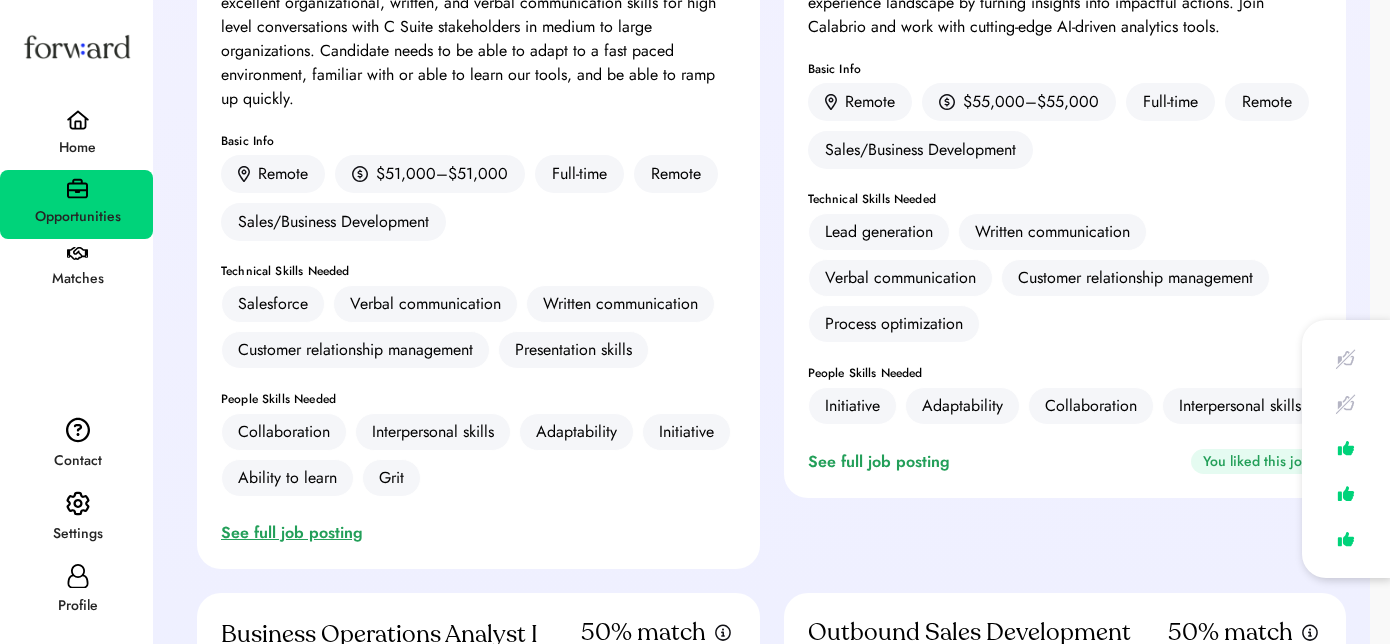 click on "See full job posting" at bounding box center (296, 533) 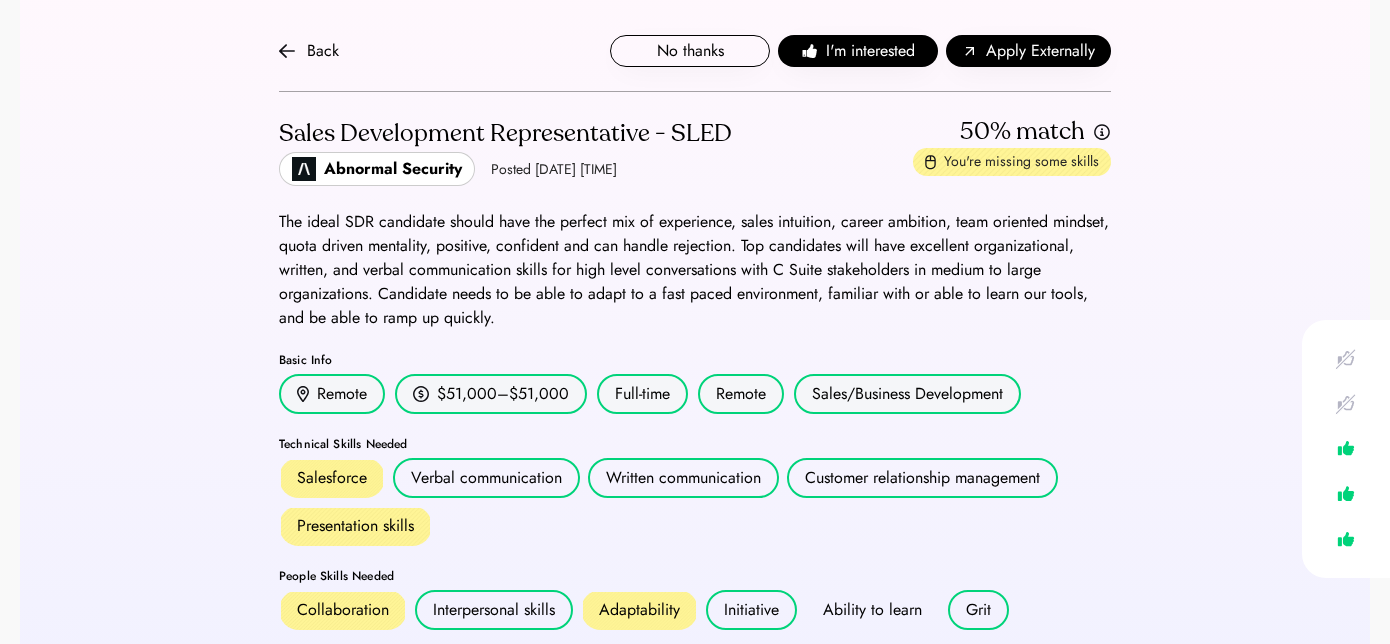 scroll, scrollTop: 51, scrollLeft: 0, axis: vertical 